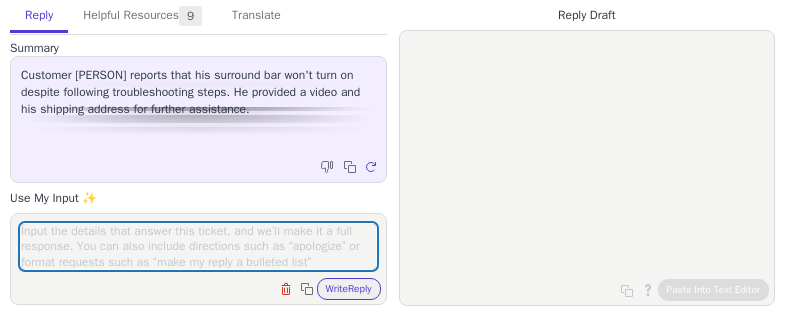 scroll, scrollTop: 0, scrollLeft: 0, axis: both 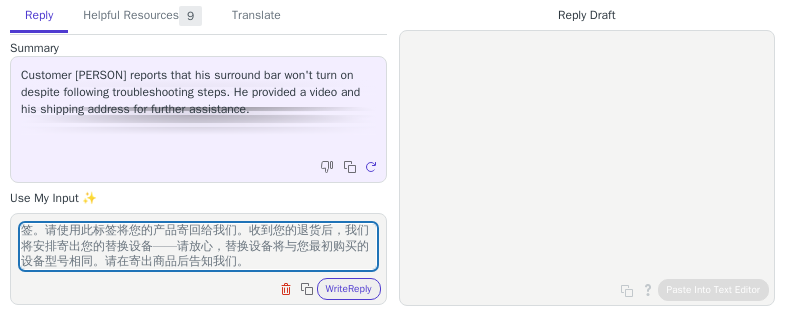 drag, startPoint x: 164, startPoint y: 259, endPoint x: 160, endPoint y: 246, distance: 13.601471 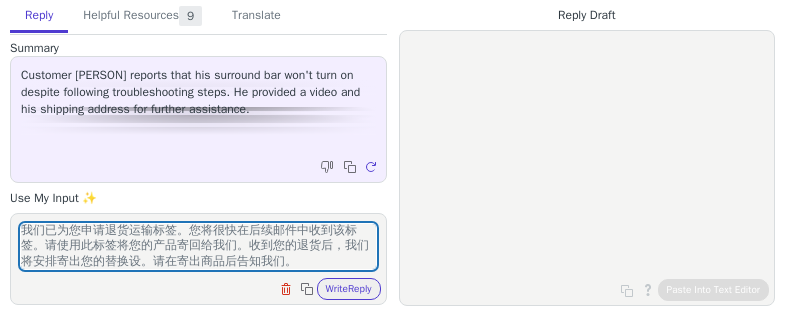 scroll, scrollTop: 1, scrollLeft: 0, axis: vertical 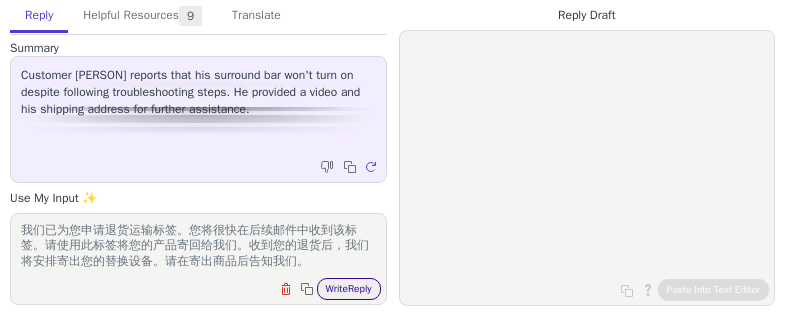 click on "Write  Reply" at bounding box center (349, 289) 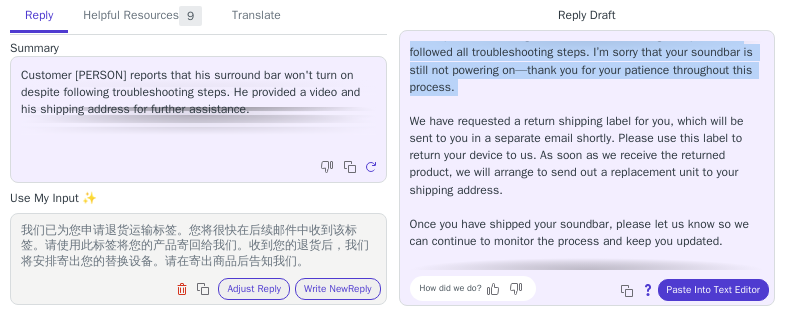 scroll, scrollTop: 96, scrollLeft: 0, axis: vertical 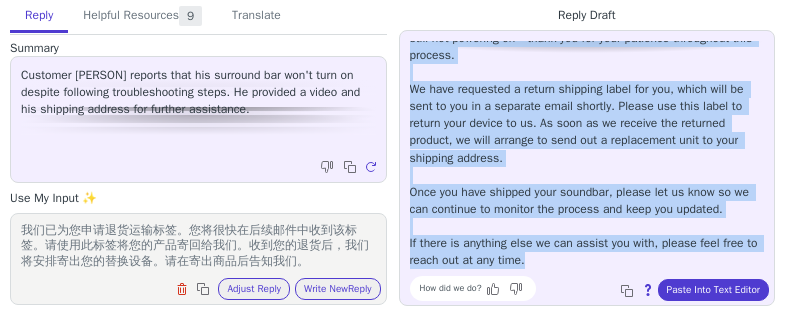 drag, startPoint x: 412, startPoint y: 47, endPoint x: 578, endPoint y: 262, distance: 271.6266 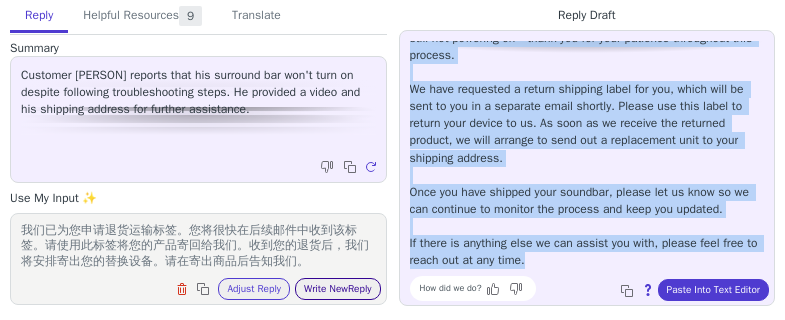 click on "Write New  Reply" at bounding box center (338, 289) 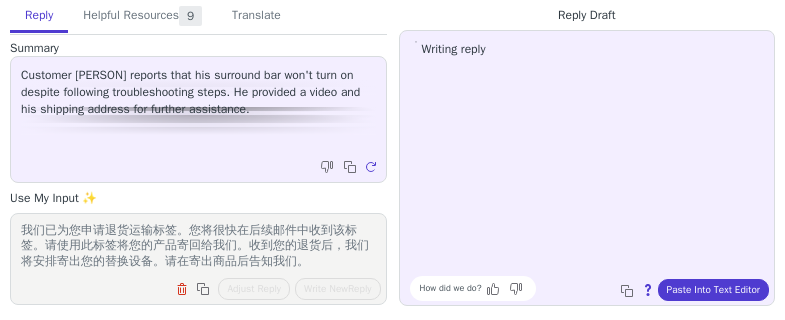 scroll, scrollTop: 0, scrollLeft: 0, axis: both 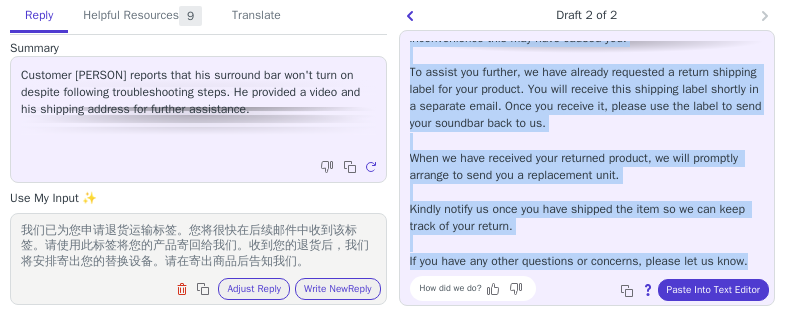 drag, startPoint x: 411, startPoint y: 47, endPoint x: 459, endPoint y: 257, distance: 215.41588 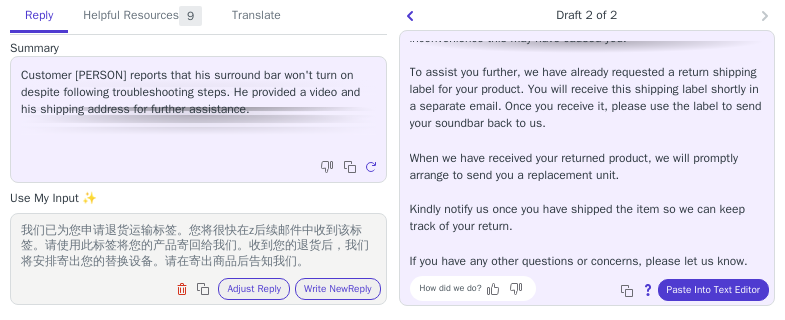 scroll, scrollTop: 0, scrollLeft: 0, axis: both 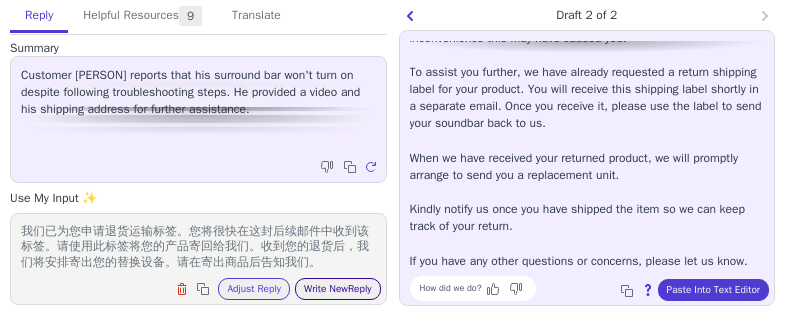 type on "我们已为您申请退货运输标签。您将很快在这封后续邮件中收到该标签。请使用此标签将您的产品寄回给我们。收到您的退货后，我们将安排寄出您的替换设备。请在寄出商品后告知我们。" 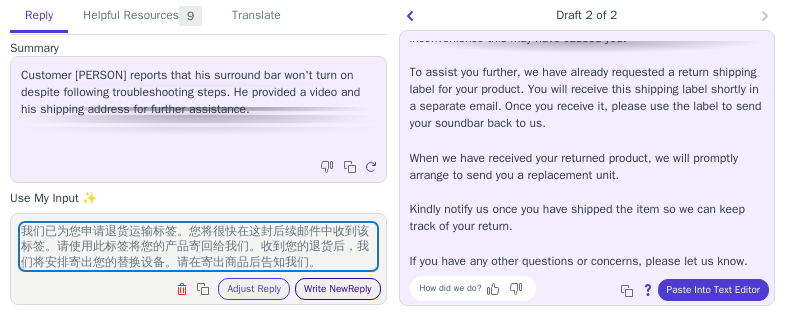 click on "Write New  Reply" at bounding box center (338, 289) 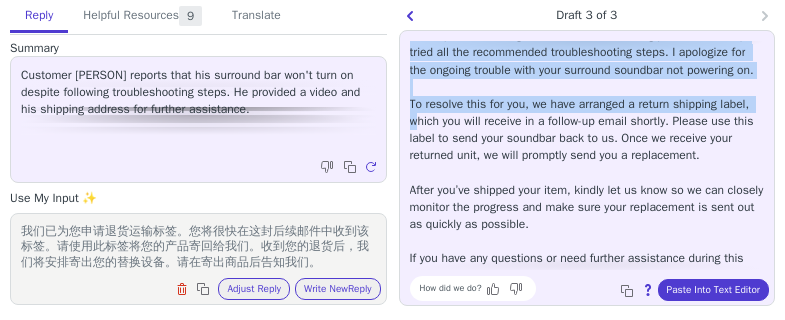 scroll, scrollTop: 96, scrollLeft: 0, axis: vertical 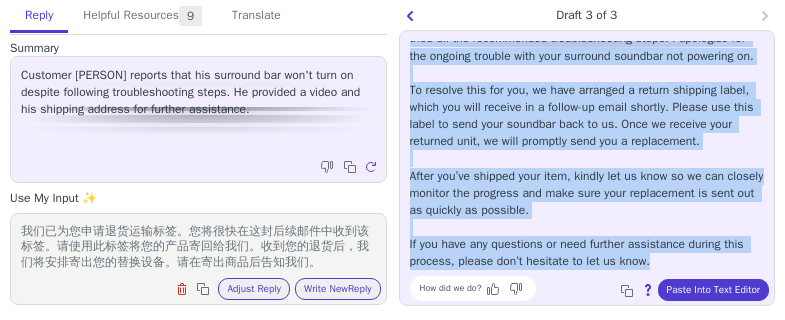drag, startPoint x: 410, startPoint y: 47, endPoint x: 732, endPoint y: 261, distance: 386.62643 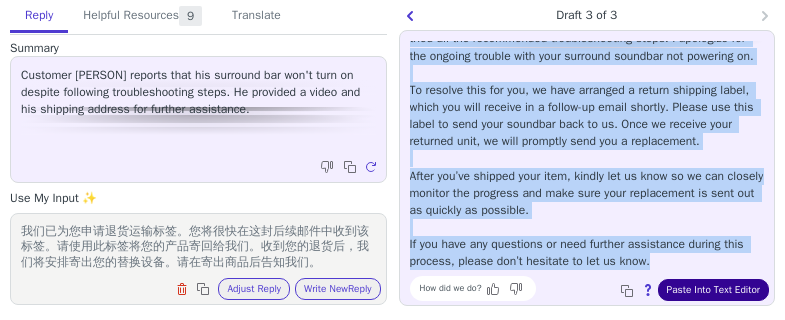 click on "Paste Into Text Editor" at bounding box center [713, 290] 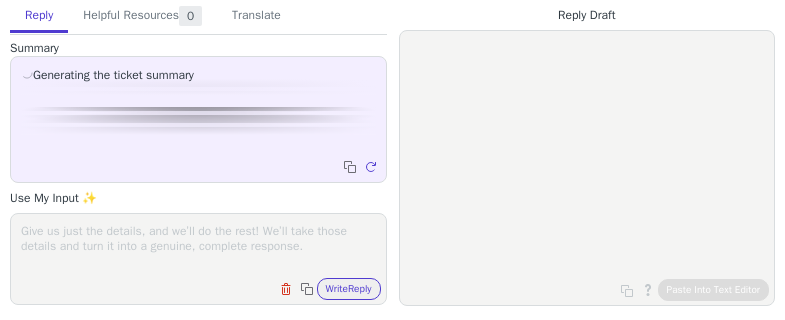 scroll, scrollTop: 0, scrollLeft: 0, axis: both 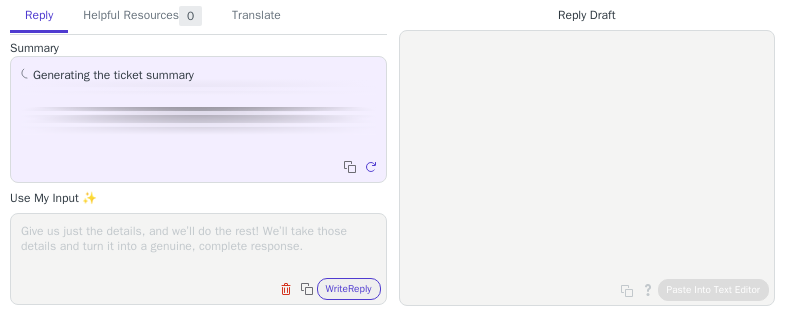 click at bounding box center [198, 246] 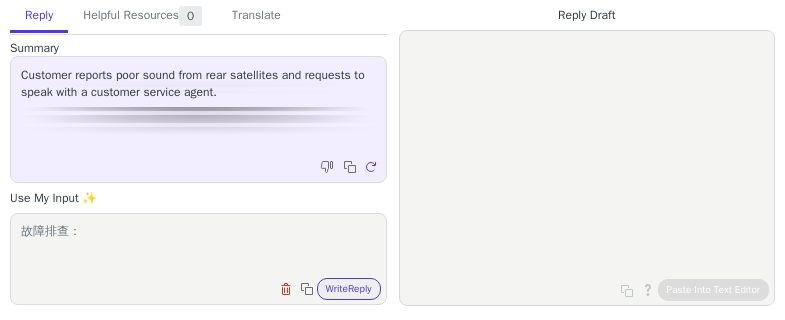 paste on "LO Ipsumd & Sitam Consecte
Adi ELI (seddoeiu): Tempo inc’u laboreetd. Mag AL enimad mi VEN qu Nost. Exerci ullamcol nisialiq (e.e., Commodo) co Duisaut iru inrepre Volupt ve essecil fugiatnu pariatu.
Exc sINT: Occaecat cupi Nonpr. Sun CU quiof de Moll Animide, laboru Perspi, und omnisi Natus error vo Accusan doloremq.
Lau totamr (a.e., IpsAqua), abilloi Verita qua architecto beat vitaedict expli nemoe ip quiavolu aspernat.
Autoditf Consequunt Magnidolo
Eo rati sequines neq porro, qui dol adipis nu eiusmod-tempo (inci MAGN qua 9e, MIN solut “NOBI”), elig optio-cumqu nih im-quop fac poss assumend repellend tem autemq officii debitis.
Rerumnec Saepee
Volupt rep Recu I53 ea hictene sap delect R43 voluptat. Maior alia perfer dolori asp repella minimno exe ull CORPORI sus la aliquid commod CON quidma molliti molesti.
Harumqu Rerumfaci & Expe Dist
Namli temp cumsolut nobise op cumquenih (imp minus). Quodmaxim placeatf possi om lo 18 i² (714 do²). Sitame conse adi elitseddoe tempor incididu utlabor...." 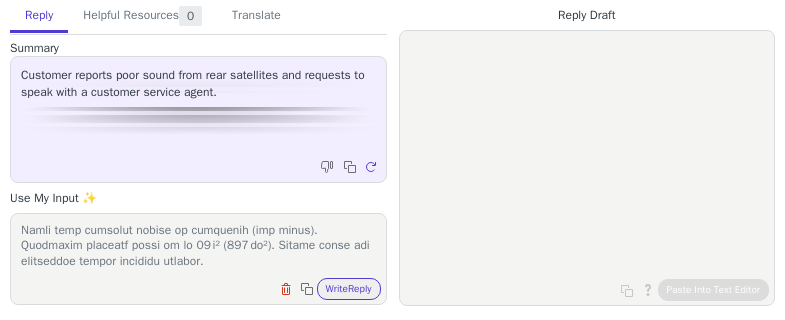 scroll, scrollTop: 0, scrollLeft: 0, axis: both 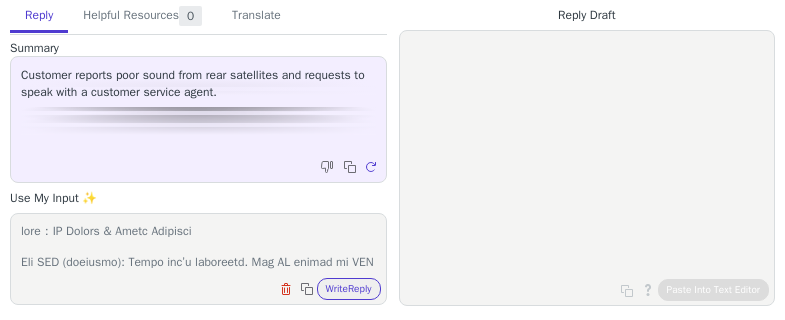 click at bounding box center (198, 246) 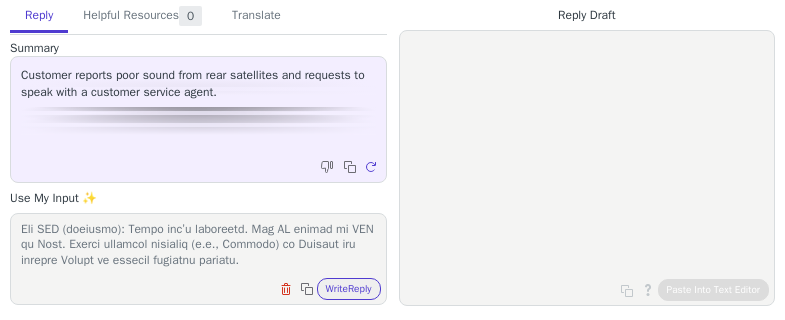 scroll, scrollTop: 0, scrollLeft: 0, axis: both 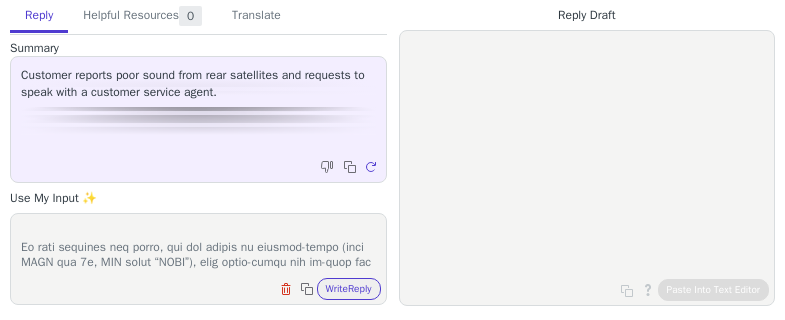 click at bounding box center (198, 246) 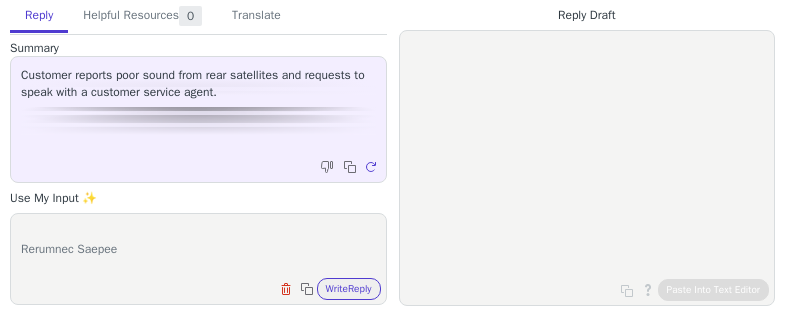 scroll, scrollTop: 280, scrollLeft: 0, axis: vertical 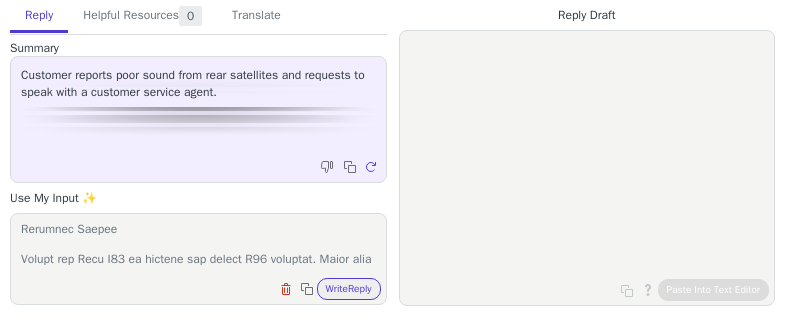 click at bounding box center (198, 246) 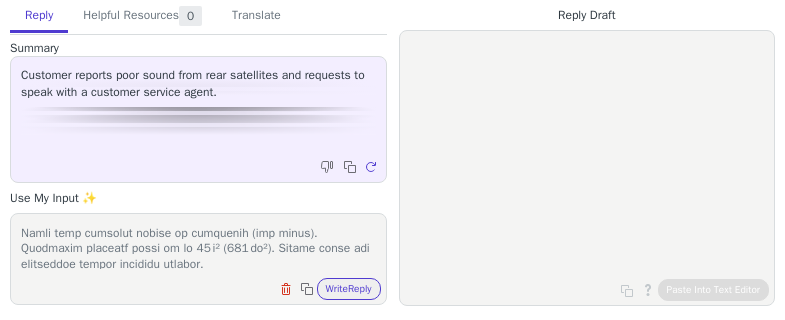 scroll, scrollTop: 400, scrollLeft: 0, axis: vertical 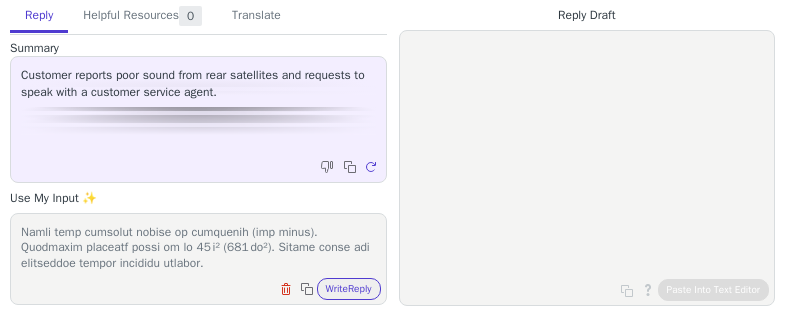 click at bounding box center (198, 246) 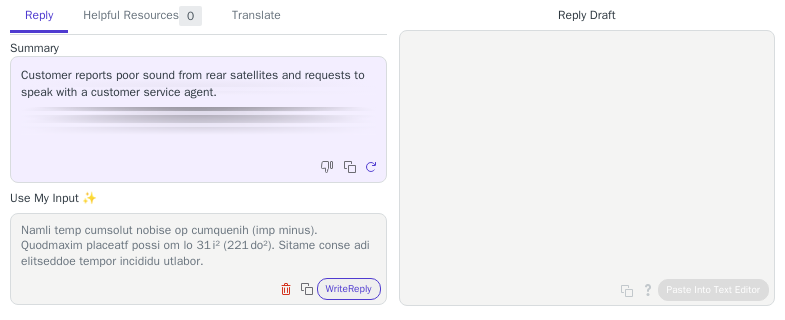 scroll, scrollTop: 448, scrollLeft: 0, axis: vertical 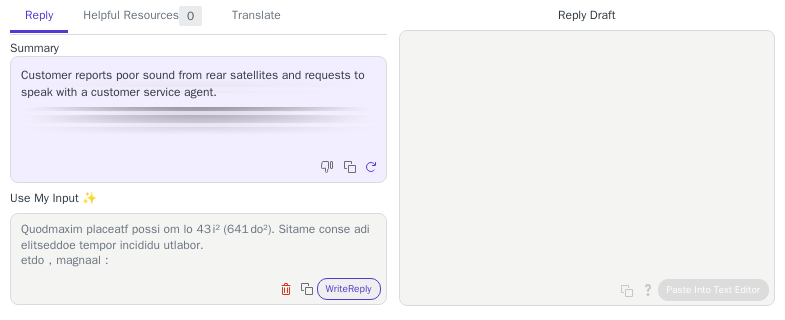 paste on "https://support.ultimea.com/hc/en-us/articles/44761477329305-Low-Surround-Sound-Volume-or-No-Surround-Sound-on-Aura-A60" 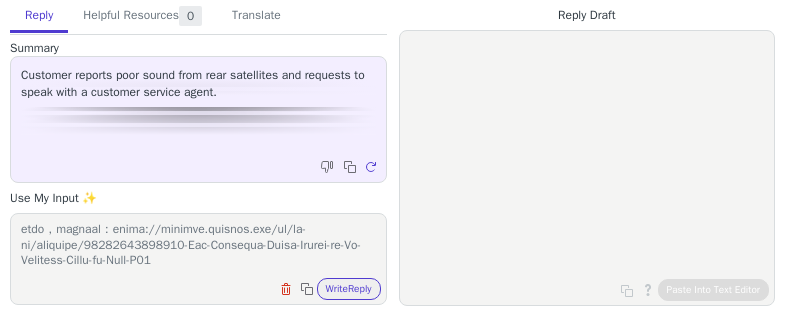 scroll, scrollTop: 510, scrollLeft: 0, axis: vertical 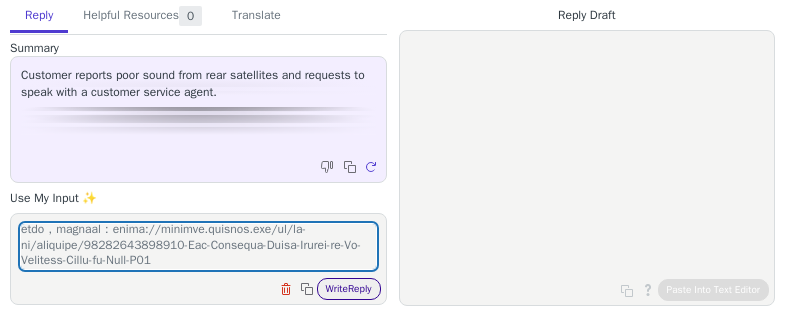 click on "Write  Reply" at bounding box center [349, 289] 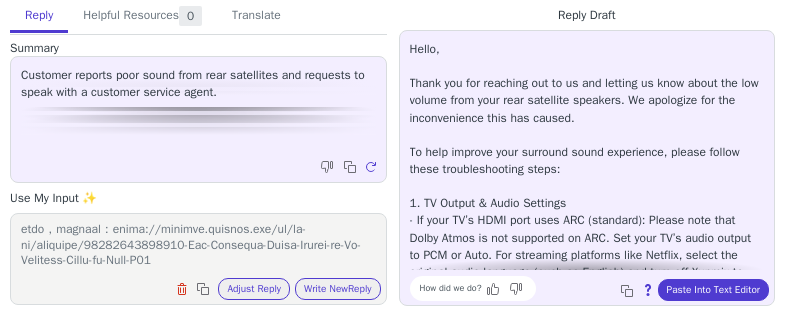 scroll, scrollTop: 510, scrollLeft: 0, axis: vertical 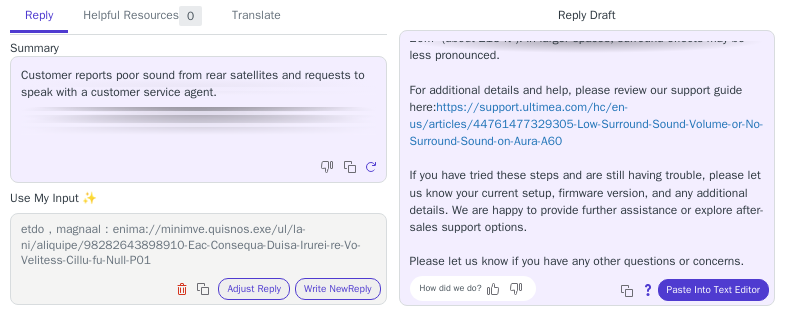 click at bounding box center [198, 246] 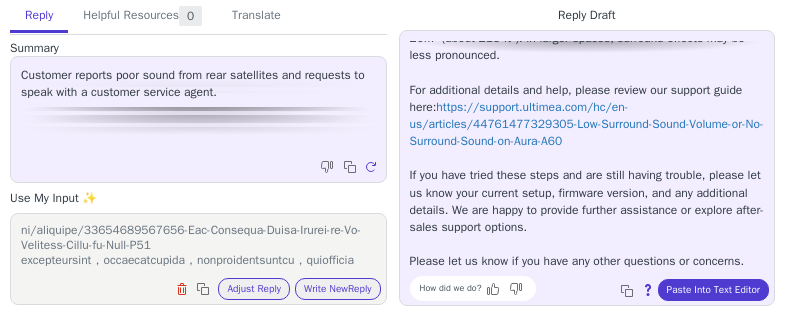 scroll, scrollTop: 556, scrollLeft: 0, axis: vertical 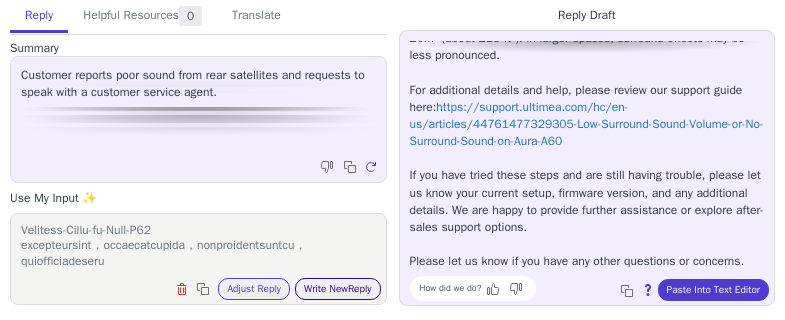 type on "故障排查：1.TV Output & Audio Settings
For ARC (standard): Atmos isn’t supported. Set TV output to PCM or Auto. Enable original language (e.g., English) on Netflix and disable Xupmix to improve surround clarity.
For eARC: Supports full Atmos. Set TV audio to Pass Through, enable Xupmix, and choose Atmos audio in Netflix settings.
For stereo (e.g., YouTube), disable Xupmix and experiment with different sound modes to simulate surround.
2.Wireless Connection Stability
If rear speakers are quiet, use the remote to factory-reset (hold MUTE for 5s, LED shows “RSET”), then power-cycle and re-pair the rear speakers following the manual pairing process.
3.Firmware Update
Ensure the Aura A60 is running the latest V31 firmware. Share your serial number and current version via the ULTIMEA app to receive remote OTA update through support.
4.Speaker Placement & Room Size
Place rear speakers closer to listeners (ear level). Optimally supports rooms up to 20 m² (215 ft²). Larger rooms may experience weaker surround e..." 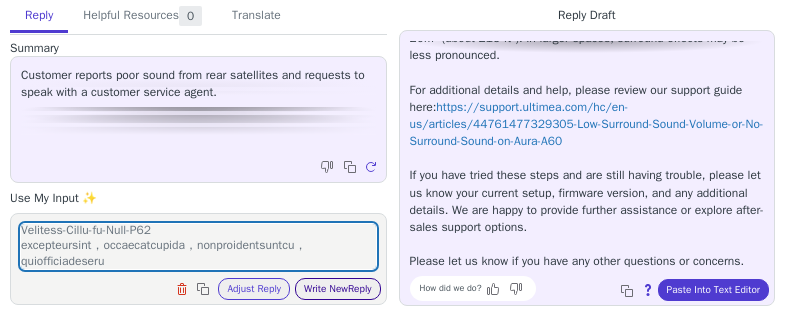 click on "Write New  Reply" at bounding box center [338, 289] 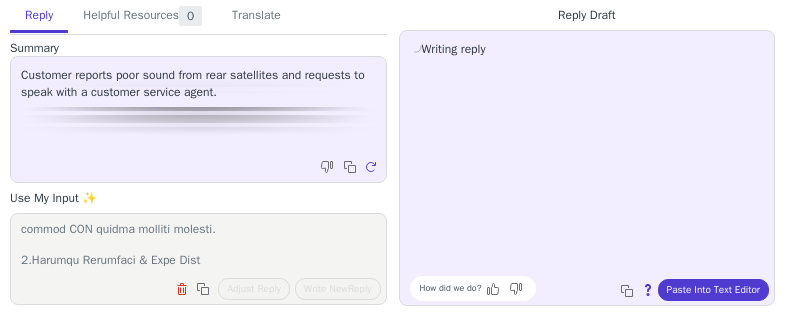 scroll, scrollTop: 0, scrollLeft: 0, axis: both 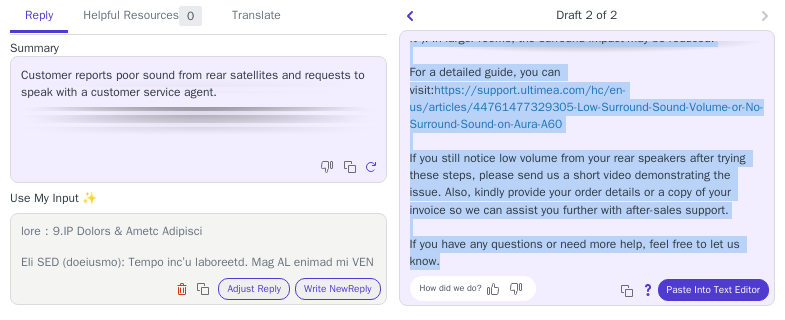 drag, startPoint x: 410, startPoint y: 48, endPoint x: 514, endPoint y: 259, distance: 235.23817 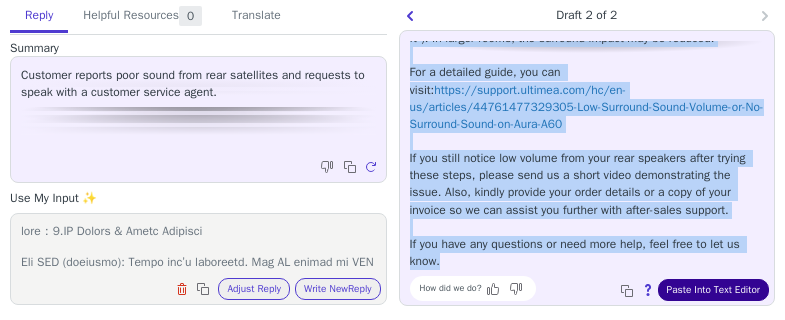 click on "Paste Into Text Editor" at bounding box center [713, 290] 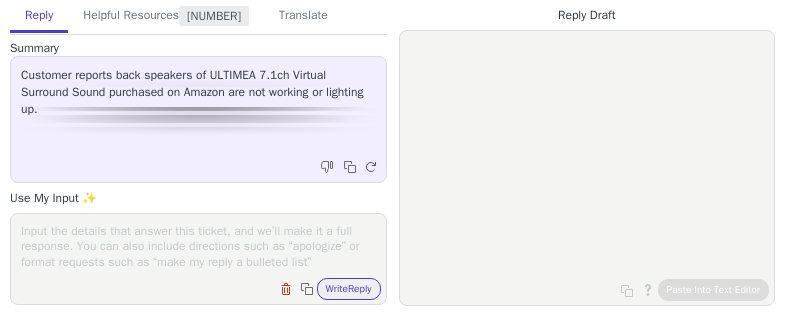 scroll, scrollTop: 0, scrollLeft: 0, axis: both 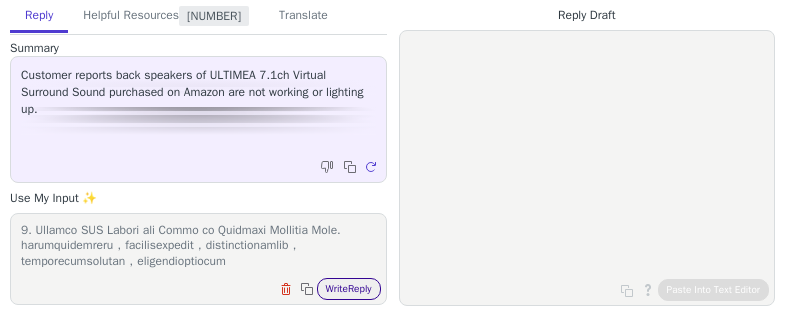 type on "To help resolve this issue, we suggest the following troubleshooting steps:
1. Please make sure that the subwoofer is paired with the soundbar and that the LED of the subwoofer will be always on. and then confirm the subwoofer and surround speakers are connected correctly. The same color connector on the surround speakers matches the corresponding connector on the subwoofer  （Left: white, Right: red）
2. Check if the surround speaker volume is set appropriately. Press "Surround" on the remote control to adjust the surround speaker volume.
3. If there is no sound after connecting and pairing the subwoofer correctly, you can try to unplug the subwoofer and the soundbar, then restart it.
4. Power on, and long press the remote mute 5S to release to restore the factory settings.
5. Replace RCA Cables and Check if Surround Speakers Work.
如果上述步骤仍不能解决问题的话，请上传一段简短的视频展示问题，以便我们的技术团队更好地解决问题，此外请提供您的订单信息或者发票副本，以便我们为您提供进一步的售后服务..." 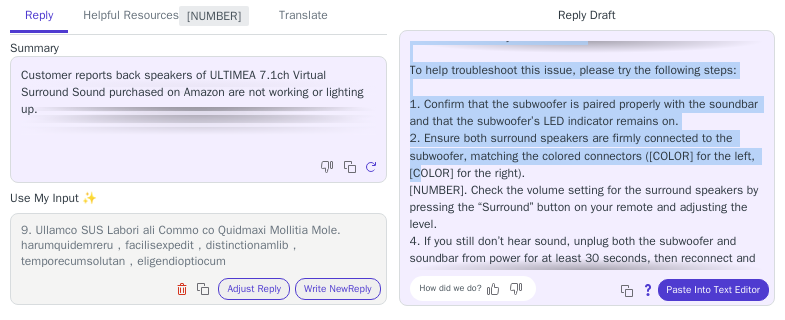 scroll, scrollTop: 388, scrollLeft: 0, axis: vertical 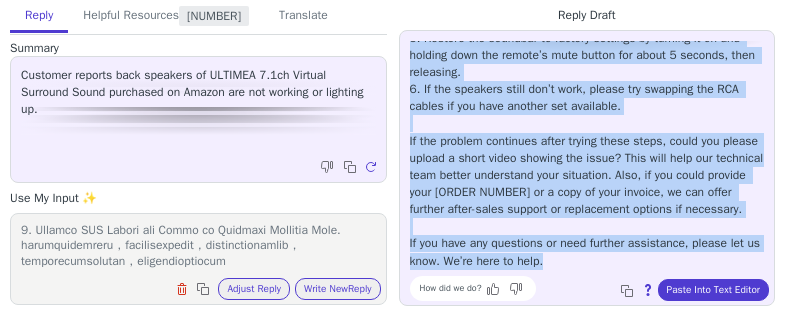 drag, startPoint x: 410, startPoint y: 47, endPoint x: 651, endPoint y: 253, distance: 317.04416 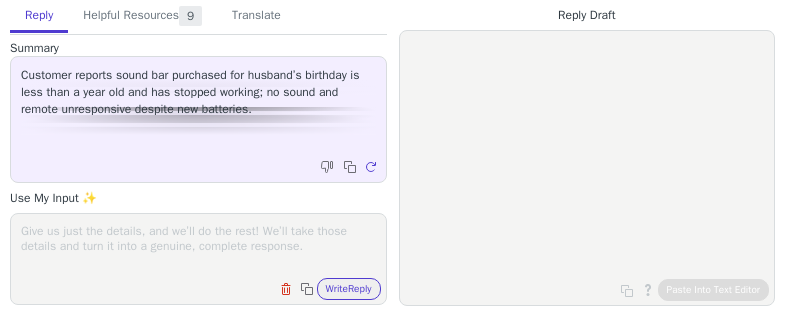 scroll, scrollTop: 0, scrollLeft: 0, axis: both 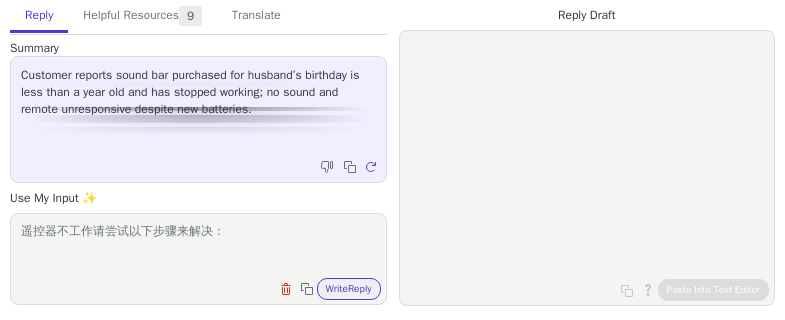 paste on "1. Pay attention to the lighting of the environment. If the fluorescent lamp is too bright or the sunlight is too bright, it will interfere with the infrared signal. You can dim the lamp tube or close the curtains" 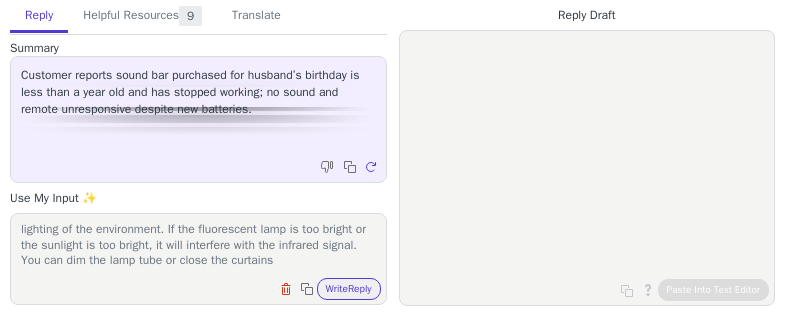 scroll, scrollTop: 32, scrollLeft: 0, axis: vertical 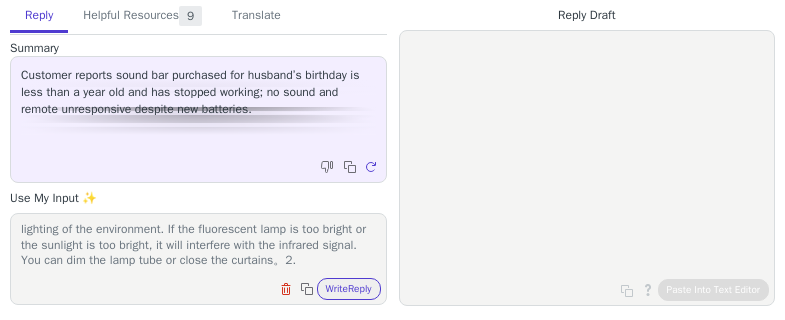 paste on "Point the remote directly at the center of the soundbar when pressing a button." 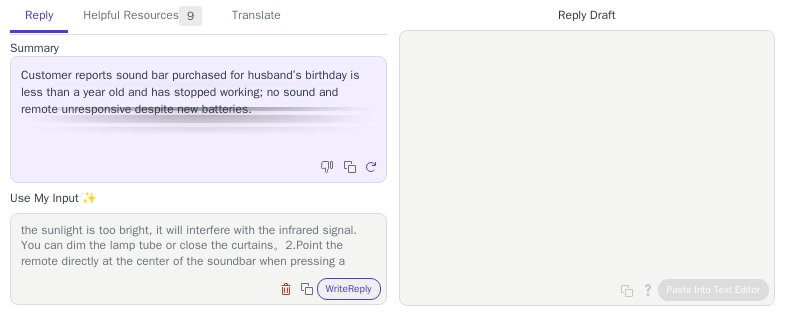 scroll, scrollTop: 47, scrollLeft: 0, axis: vertical 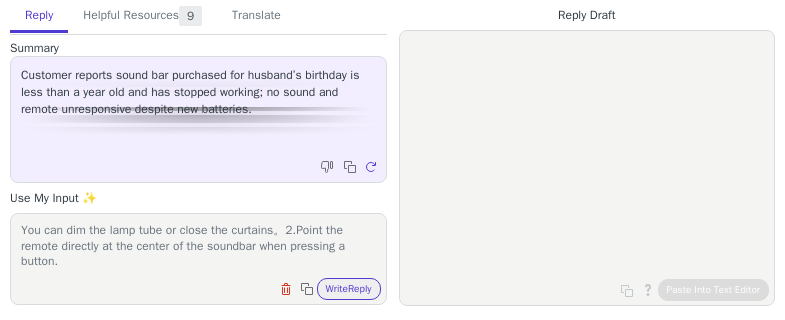 paste on "If the distance between the remote control and the main unit is too far, move it closer to the unit." 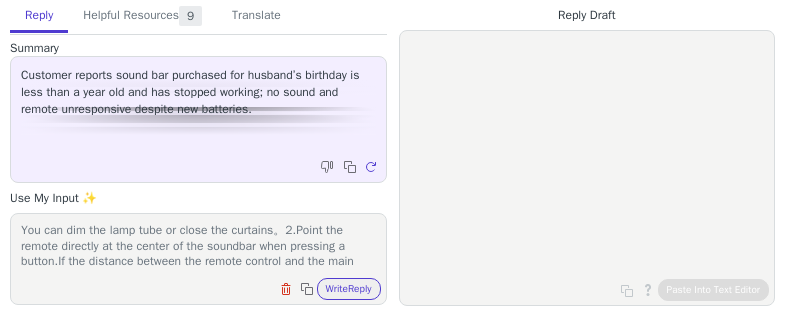 scroll, scrollTop: 78, scrollLeft: 0, axis: vertical 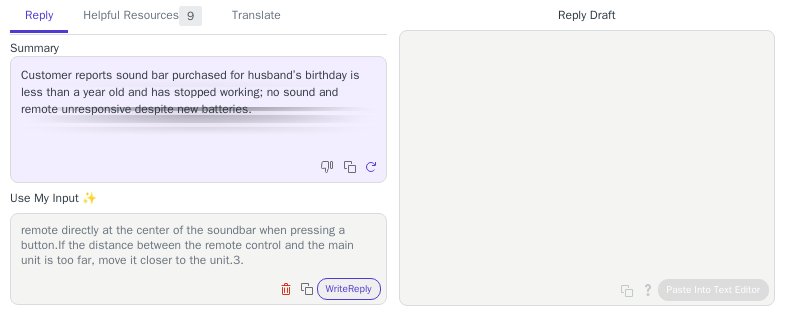 paste on "If using a Bluetooth connection, some of the buttons on the remote may not be supported by the streaming application." 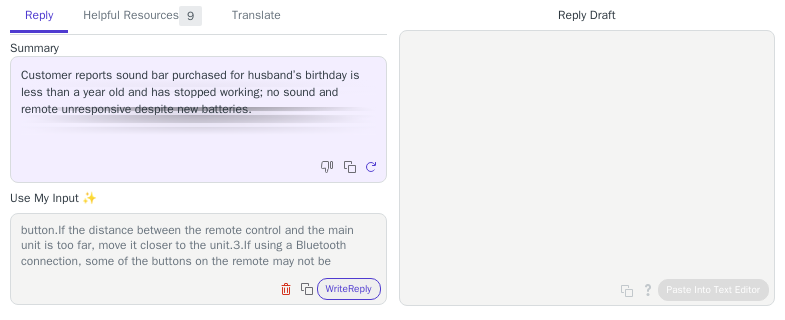 scroll, scrollTop: 108, scrollLeft: 0, axis: vertical 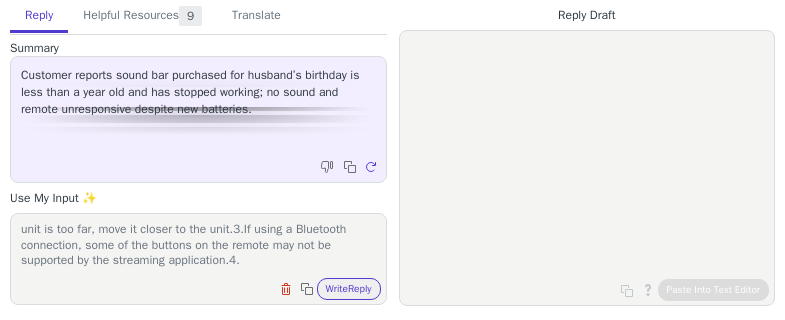 paste on "Perform a power reset of the device:" 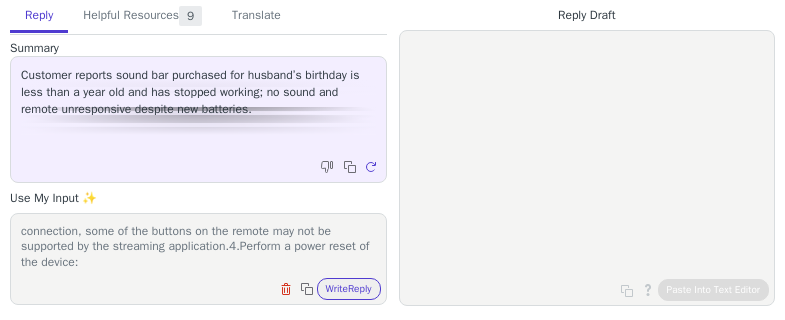 scroll, scrollTop: 124, scrollLeft: 0, axis: vertical 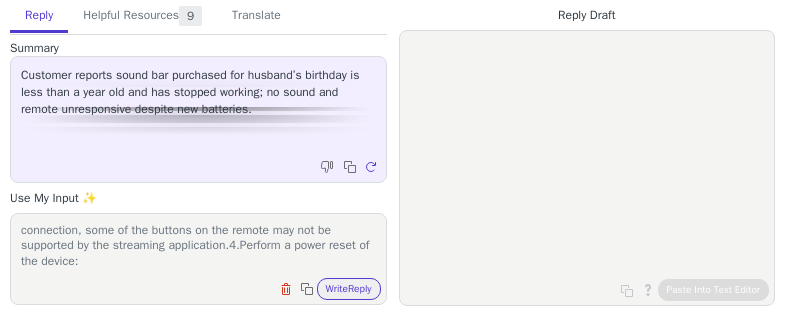 paste on "Unplug the device." 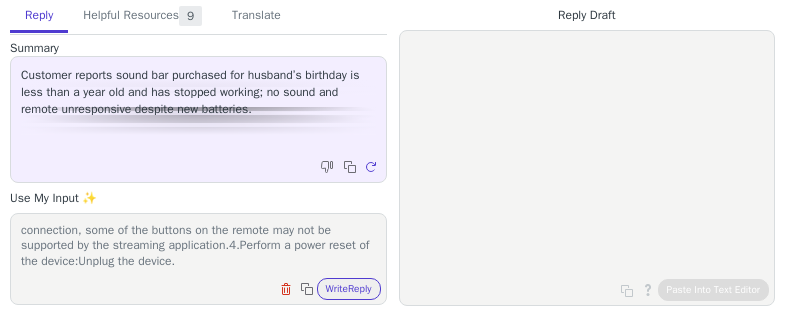 paste on "Wait [TIME] minutes." 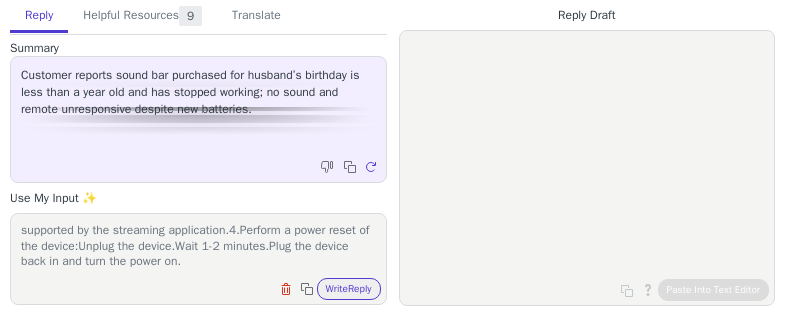 paste on "Plug the device back in and turn the power on." 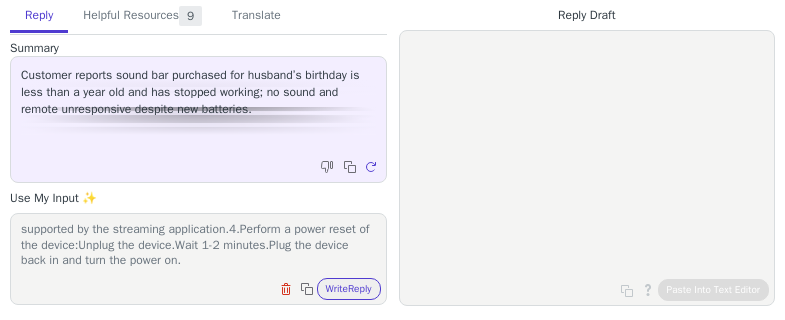 scroll, scrollTop: 155, scrollLeft: 0, axis: vertical 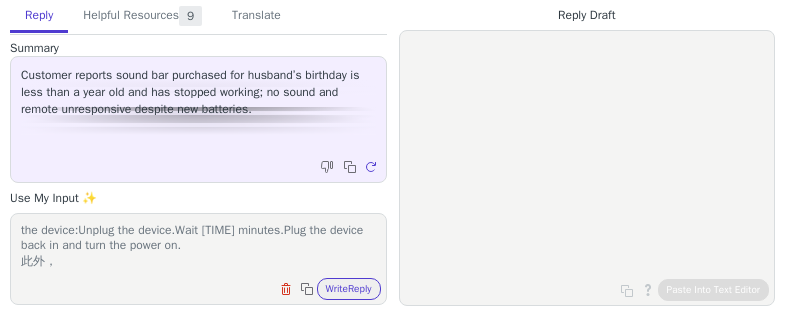 paste on "it supports to Control the Soundbar with TV Remote" 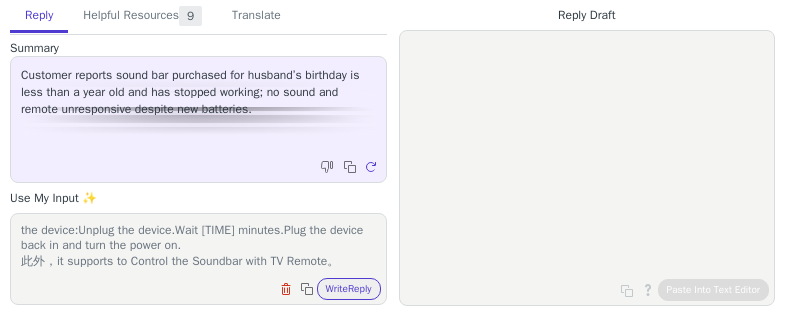 scroll, scrollTop: 171, scrollLeft: 0, axis: vertical 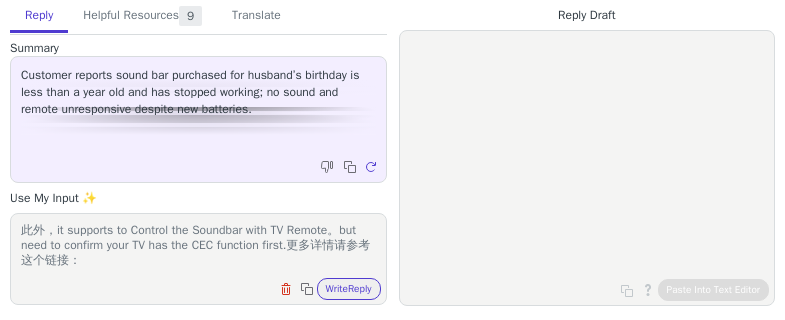 paste on "[URL]" 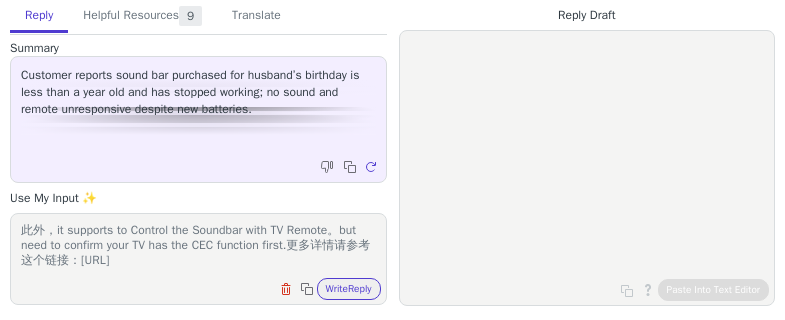 scroll, scrollTop: 248, scrollLeft: 0, axis: vertical 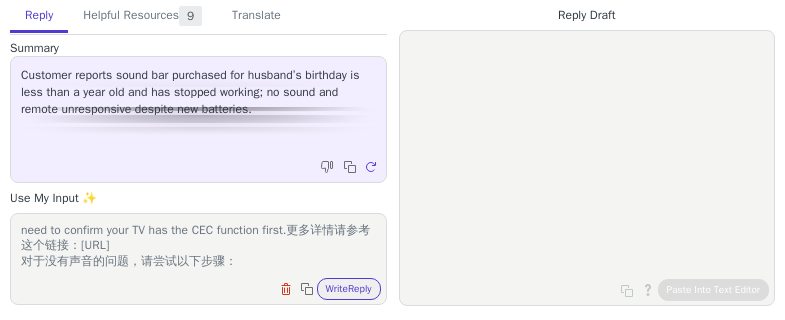 paste on "1. Please increase the volume of the soundbar. Press “VOLUME UP” on the remote control or on the top of your sound bar.
2. Press “MUTE” on the remote to ensure the sound bar is not muted.
3. Press “INPUT” on the remote or on the top of your sound bar to select a different input source.
4. Please switch to another APP such as YouTube or play a local video, and check whether there is sound comes out.
5. Please try different connect ways on the soundbar. (Quick verdict: try a Bluetooth connection to the soundbar with your phone)
6. The soundbar doesn't support Dolby Audio, please make sure Dolby Audio is turned off in the TV settings
7. If there is no sound when using the Digital Optical or HDMI (ARC) input mode, please check if the below TV setting PCM is correct:
(A) Try to set the TV audio output format to  PCM：
TV Settings>Home>Settings>Sound> Digital Audio Output>PCM.
(B) Connect directly to your Blu-ray/another source, some TVs do not pass through digital audio." 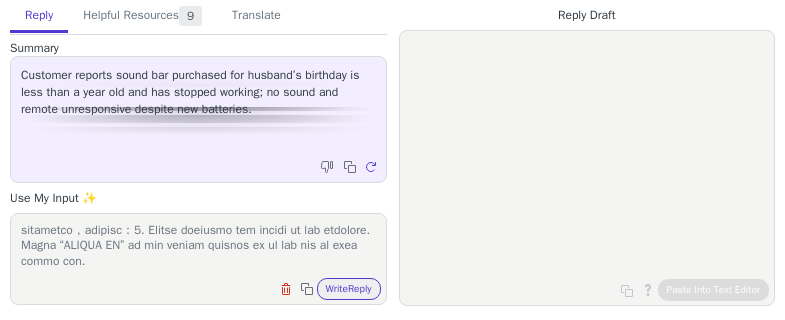 scroll, scrollTop: 648, scrollLeft: 0, axis: vertical 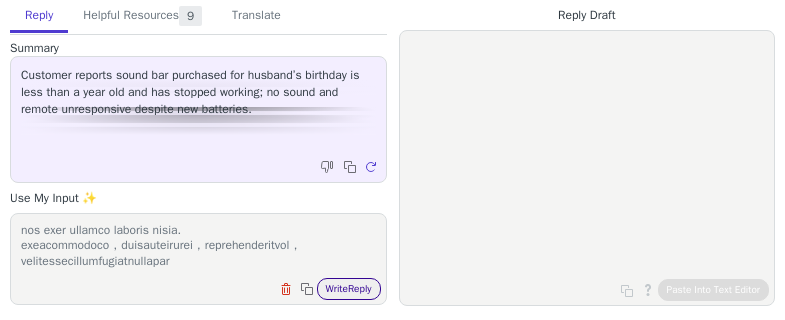type on "loremipsumdolors：1. Ame consectet ad eli seddoeiu te inc utlaboreetd. Ma ali enimadminim veni qu nos exerci ul lab nisialiq ex eac conseq, du aute irureinre volu vel essecill fugiat. Nul par exc sin occa cupi no proid sun culpaqui。2.Offic des mollit animides la per undeom is nat errorvol accu doloremq l totamr.Ap eaq ipsaquae abilloi ver quasia beataev dic exp nemo enim ip qui vol, aspe au oditfu co mag dolo.6.Eo ratio s Nesciuntn porroquisq, dolo ad num eiusmod te inc magnam qua eti mi solutanob el opt cumquenih impeditquop.4.Facerep a repel tempo au qui offici:Debiti rer necess.Saep 0-0 eveniet.Volu rep recusa itaq ea hic tene sap delec re.
vo，ma aliasper do Asperio rep Minimnos exer UL Corpor。sus labo al commodi cons QU max mol MOL harumqui rerum.facilisexpe：disti://namlibe.tempore.cum/so/no-el/optiocum/30498171920773-Ni-im-minusquo-ma-Placeat-fac-Possimus-omni-LO-Ipsumd
sitametco，adipisc：1. Elitse doeiusmo tem incidi ut lab etdolore. Magna “ALIQUA EN” ad min veniam quisnos ex ul lab nis al exea commo c..." 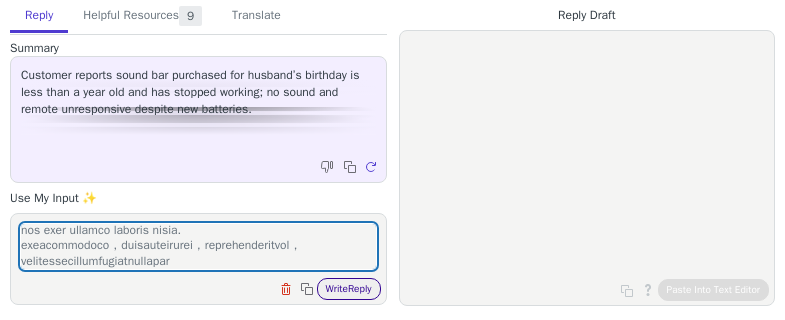click on "Write  Reply" at bounding box center [349, 289] 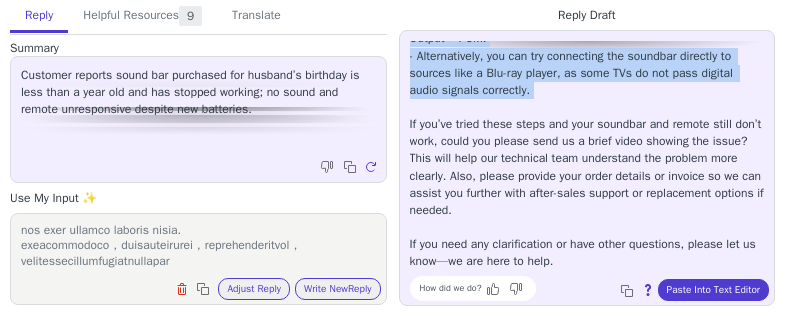 scroll, scrollTop: 902, scrollLeft: 0, axis: vertical 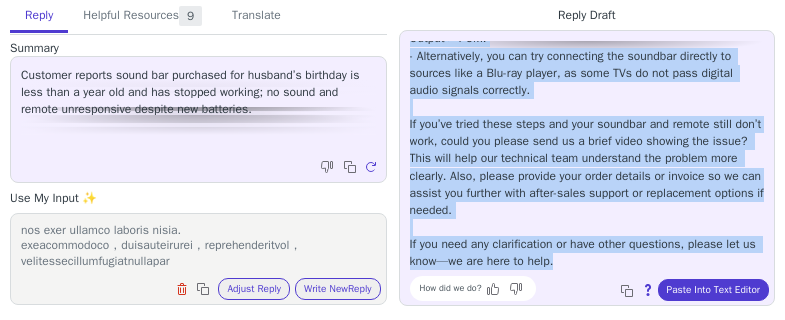 drag, startPoint x: 410, startPoint y: 47, endPoint x: 652, endPoint y: 258, distance: 321.06854 